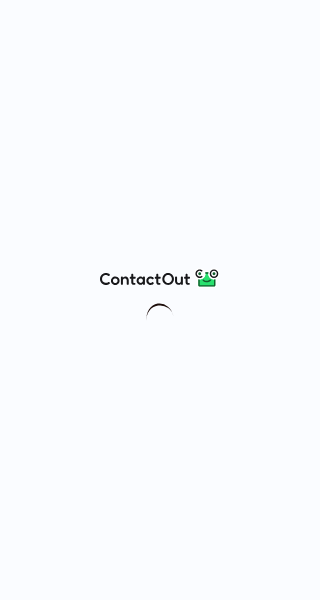 scroll, scrollTop: 0, scrollLeft: 0, axis: both 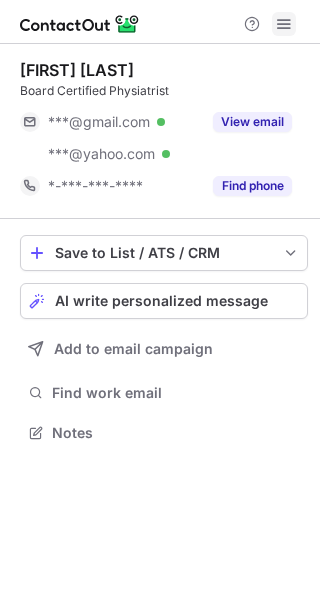 click at bounding box center [284, 24] 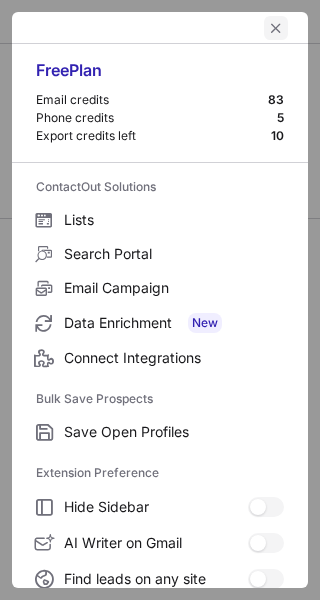 click at bounding box center (276, 28) 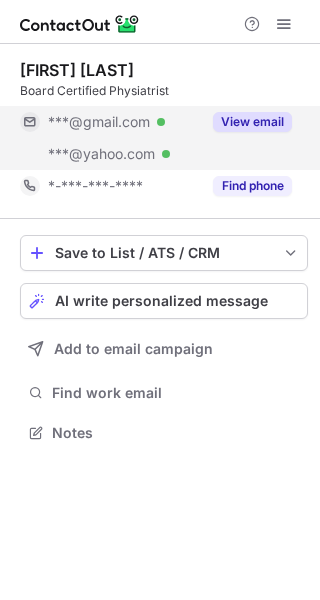 click on "View email" at bounding box center [252, 122] 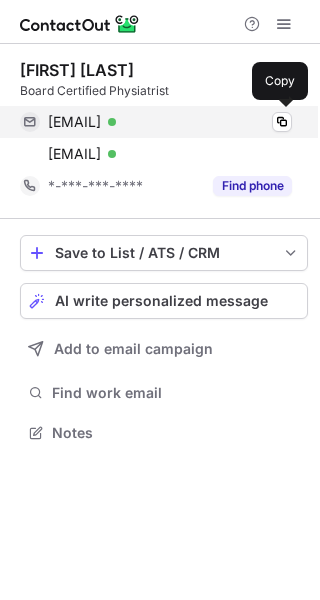 click on "janelsolano@gmail.com" at bounding box center (74, 122) 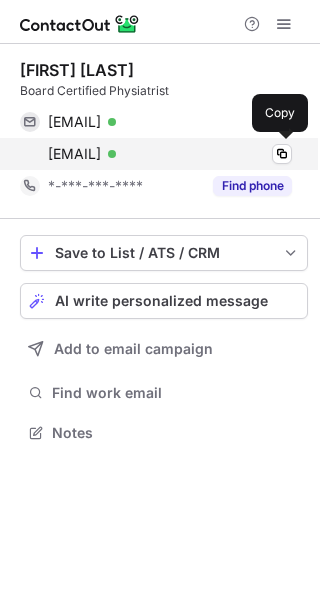 click on "janelsolano@yahoo.com" at bounding box center (74, 154) 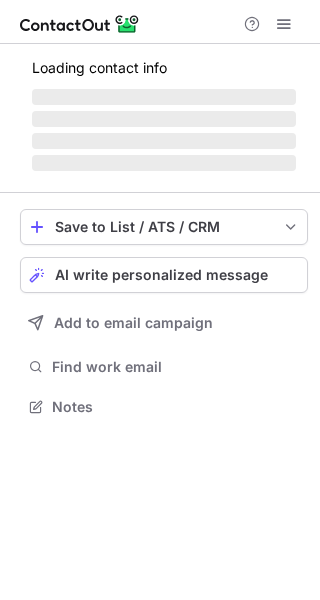 scroll, scrollTop: 0, scrollLeft: 0, axis: both 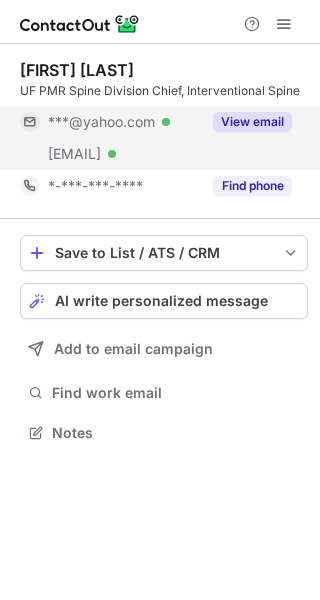 click on "View email" at bounding box center (252, 122) 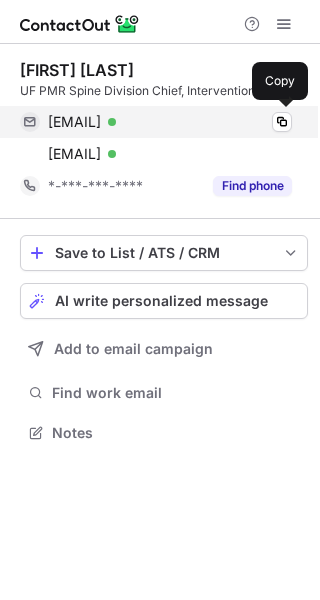 click on "chelsea.frost@yahoo.com" at bounding box center (74, 122) 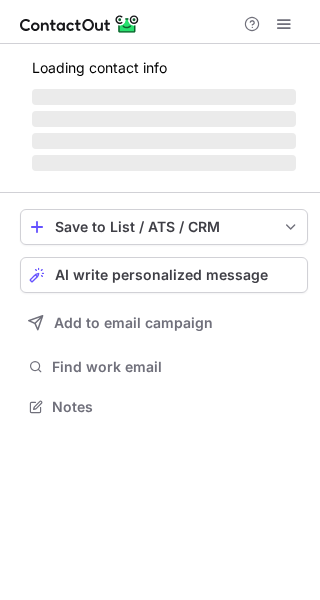 scroll, scrollTop: 0, scrollLeft: 0, axis: both 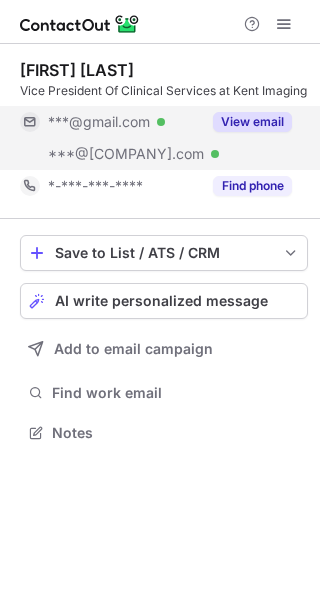 click on "View email" at bounding box center [252, 122] 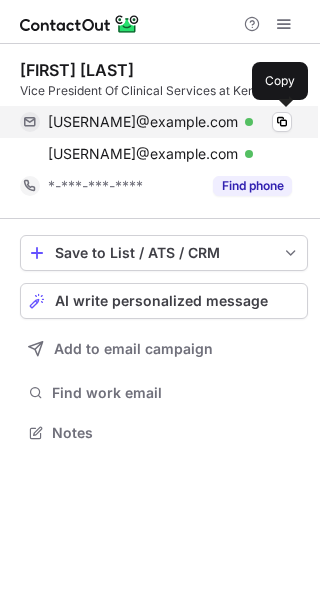 click on "chrisshettel@gmail.com" at bounding box center [143, 122] 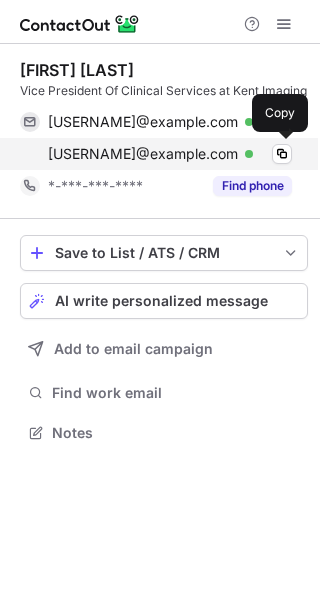 click on "christine@kentimaging.com" at bounding box center (143, 154) 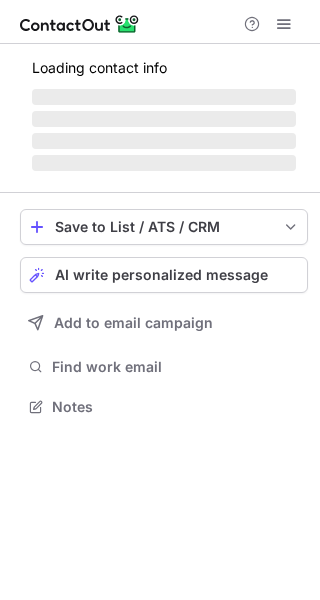 scroll, scrollTop: 0, scrollLeft: 0, axis: both 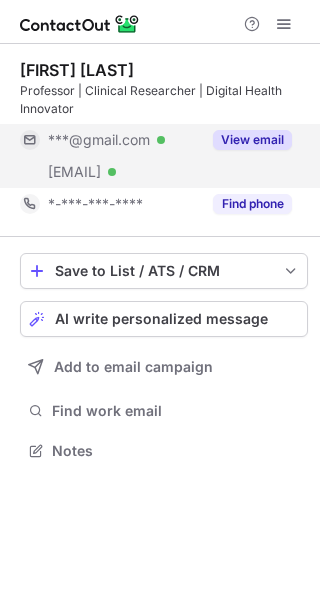 click on "View email" at bounding box center [252, 140] 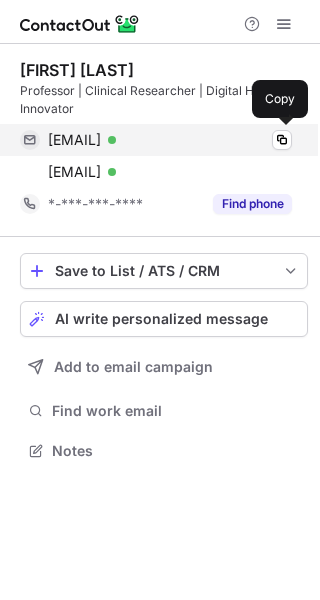 click on "rejisandeep@gmail.com" at bounding box center (74, 140) 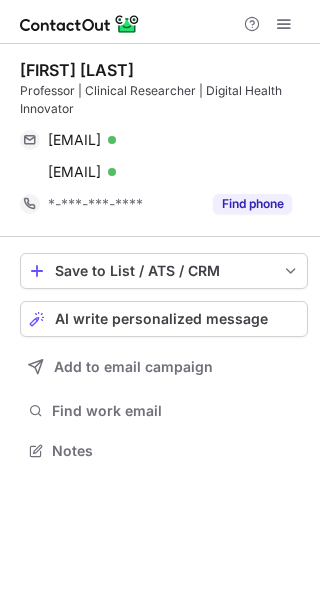 click on "Sandeep Gopalakrishnan Professor | Clinical Researcher | Digital Health Innovator rejisandeep@gmail.com Verified Copy sandeep@uwm.edu Verified Copy *-***-***-**** Find phone" at bounding box center [164, 140] 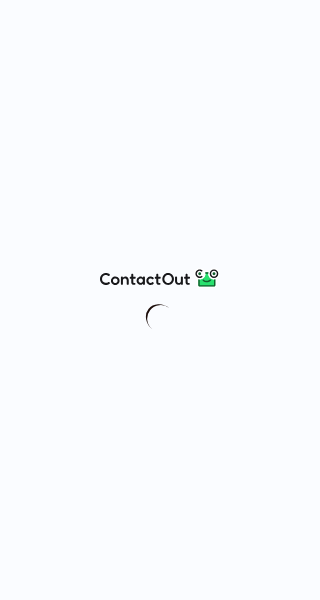scroll, scrollTop: 0, scrollLeft: 0, axis: both 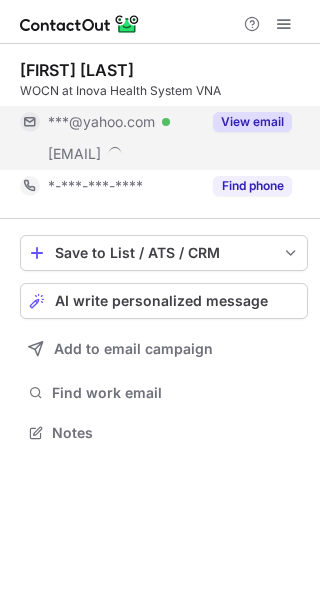 click on "View email" at bounding box center [246, 122] 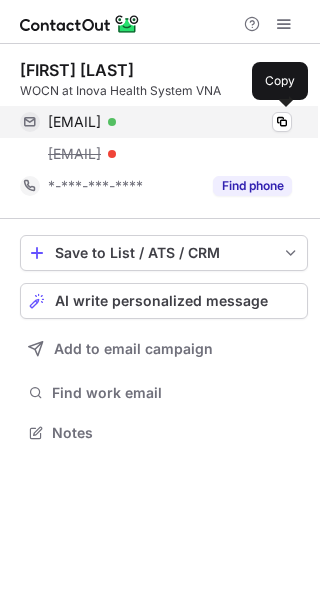 click on "rntulowitzky@yahoo.com" at bounding box center (74, 122) 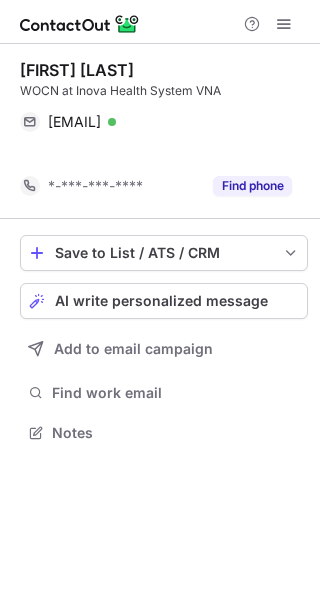 scroll, scrollTop: 386, scrollLeft: 320, axis: both 